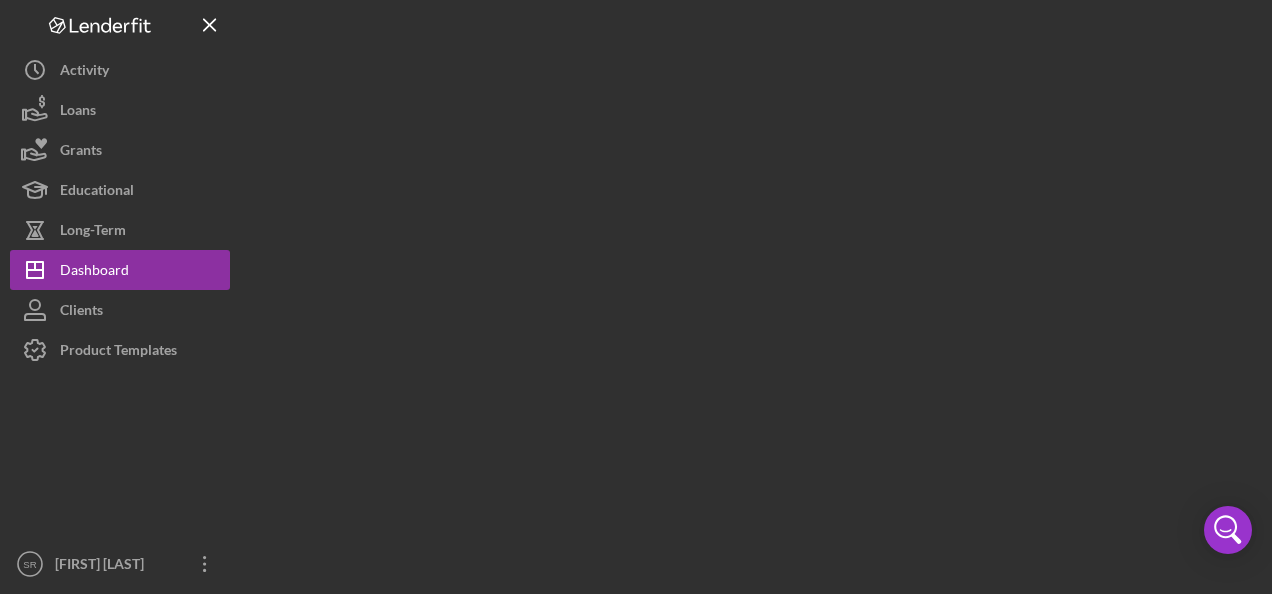 scroll, scrollTop: 0, scrollLeft: 0, axis: both 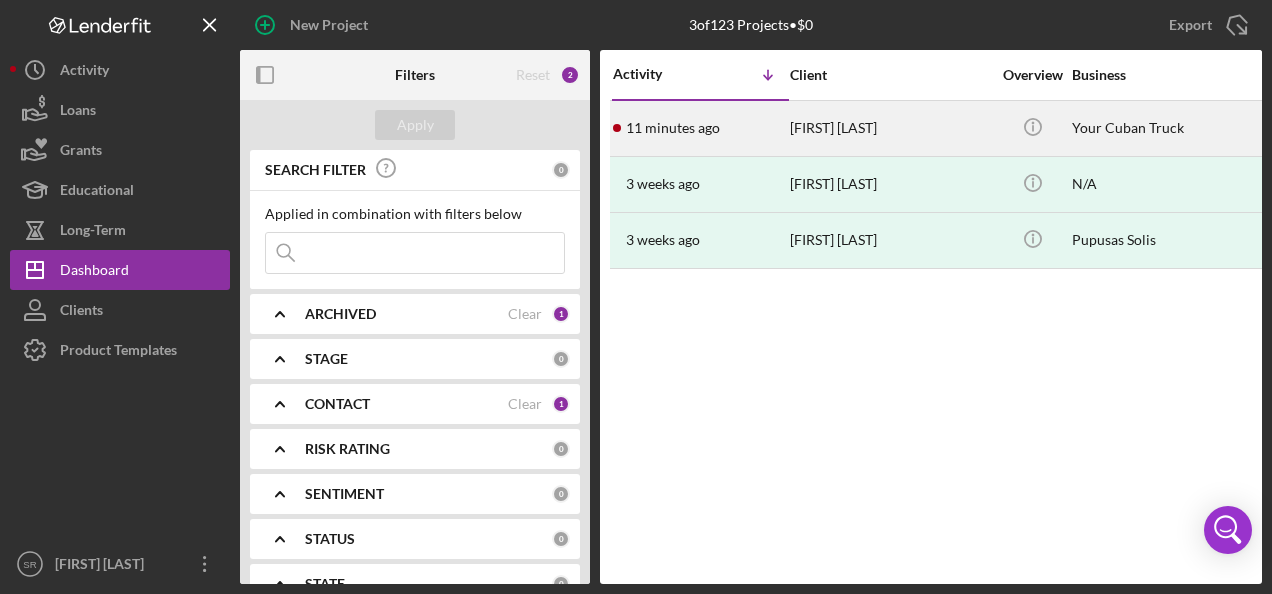 click on "[FIRST] [LAST]" at bounding box center [890, 128] 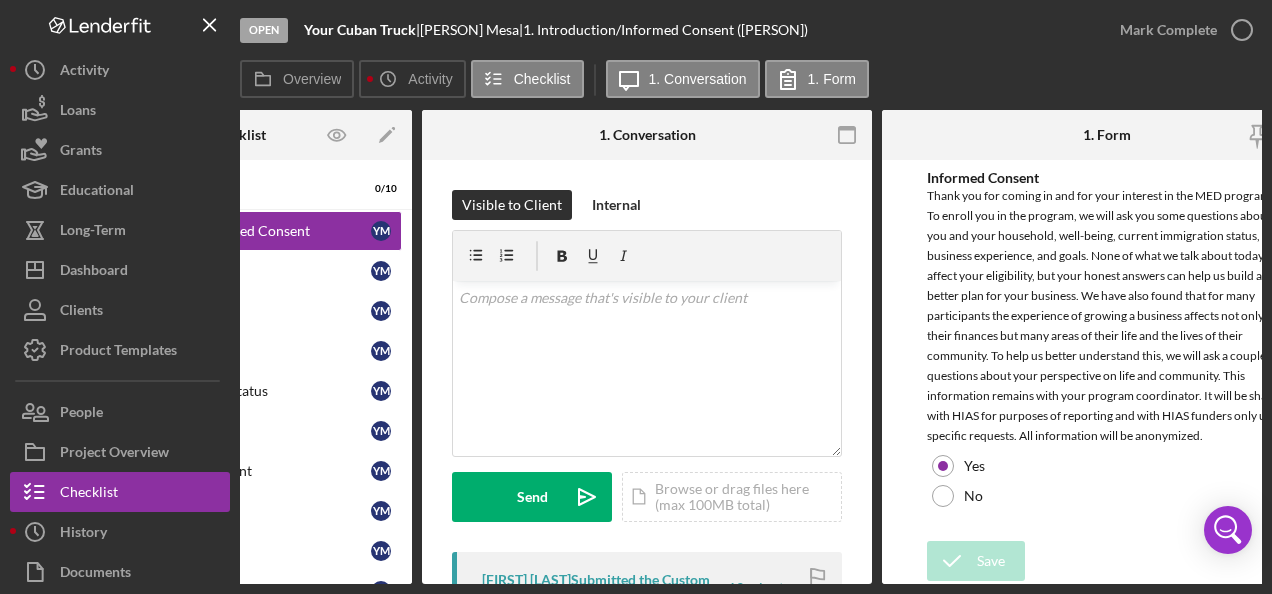 scroll, scrollTop: 0, scrollLeft: 0, axis: both 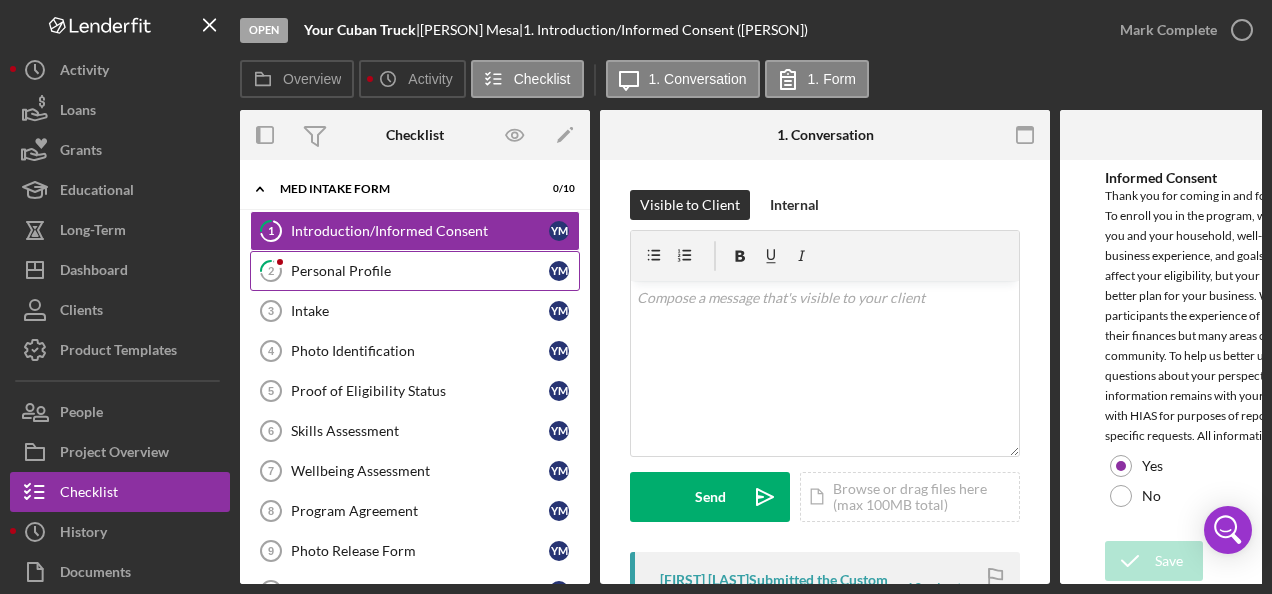 click on "Personal Profile" at bounding box center [420, 271] 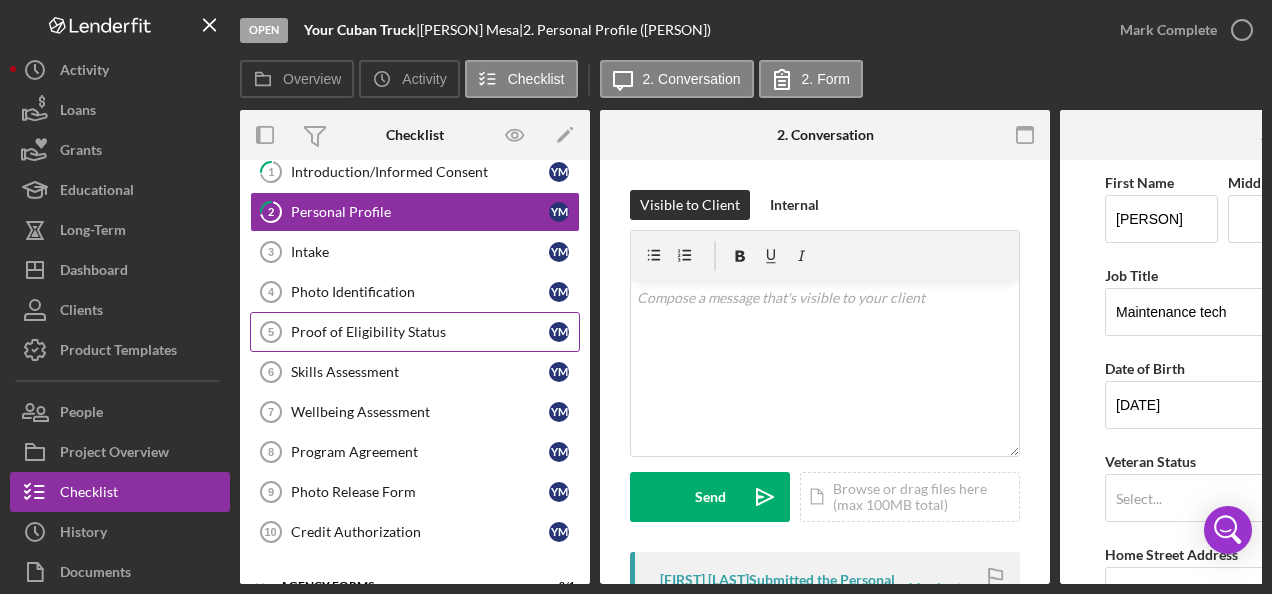 scroll, scrollTop: 100, scrollLeft: 0, axis: vertical 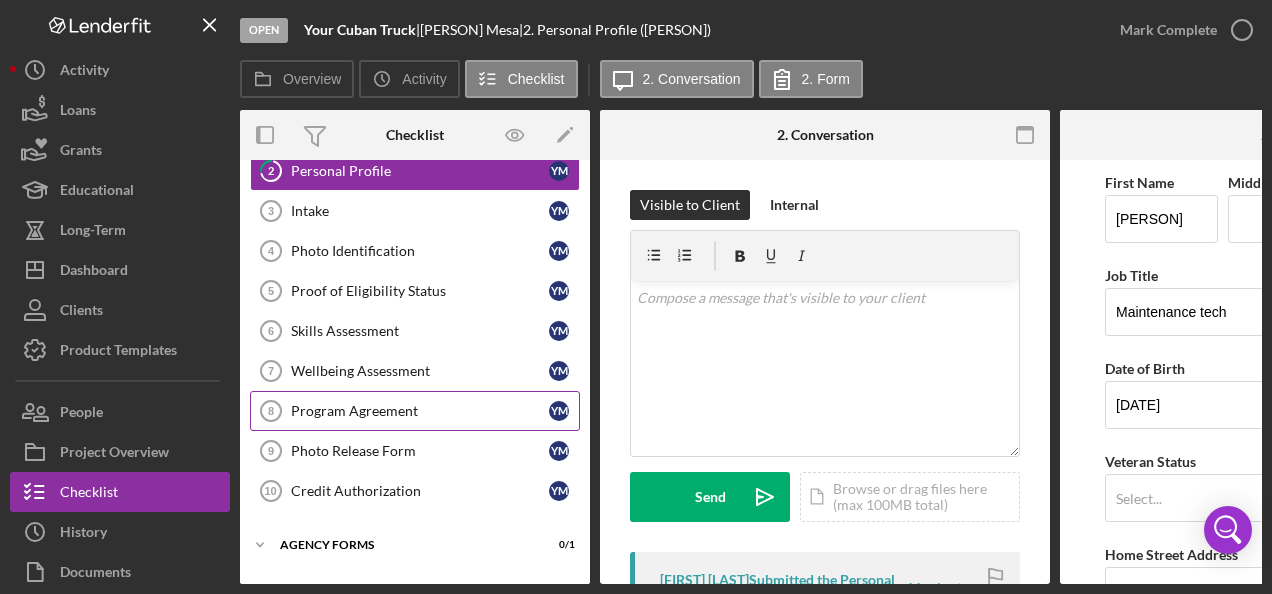 click on "Program Agreement" at bounding box center [420, 411] 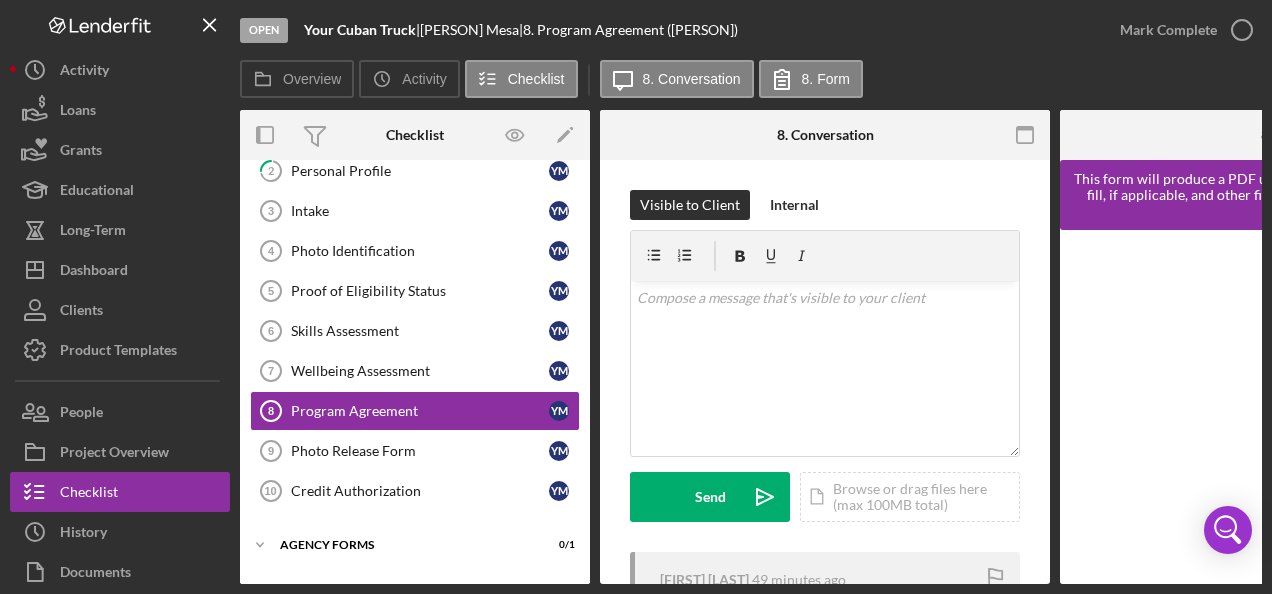 scroll, scrollTop: 0, scrollLeft: 248, axis: horizontal 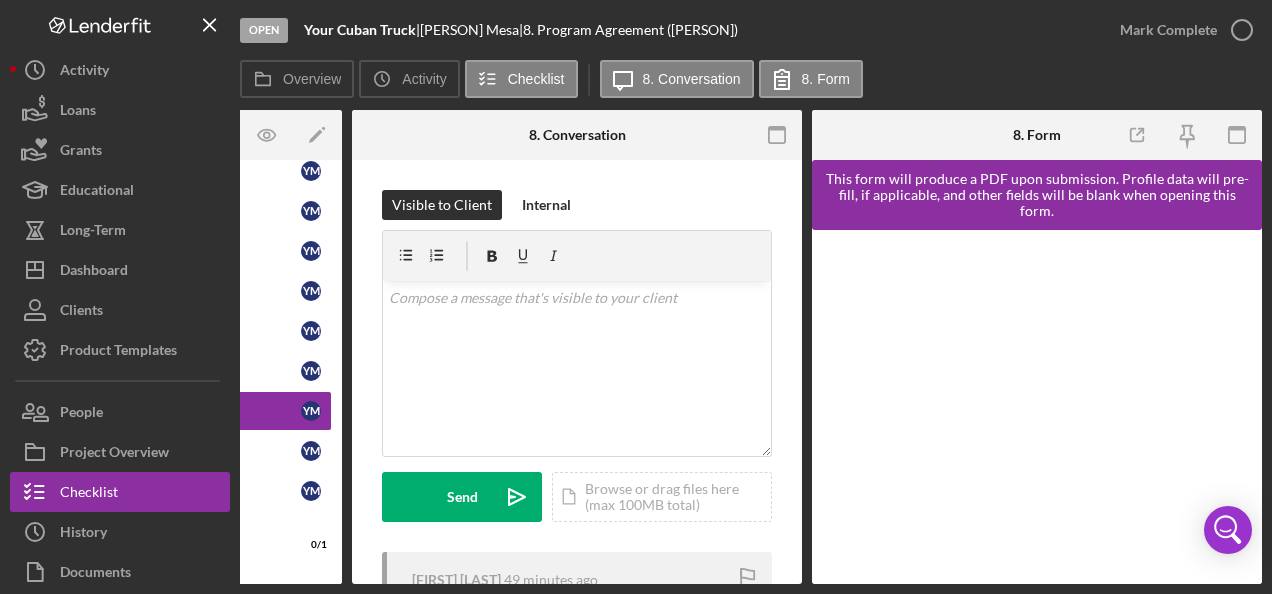 click on "Overview Icon/History Activity Checklist Icon/Message 8. Conversation 8. Form" at bounding box center (751, 80) 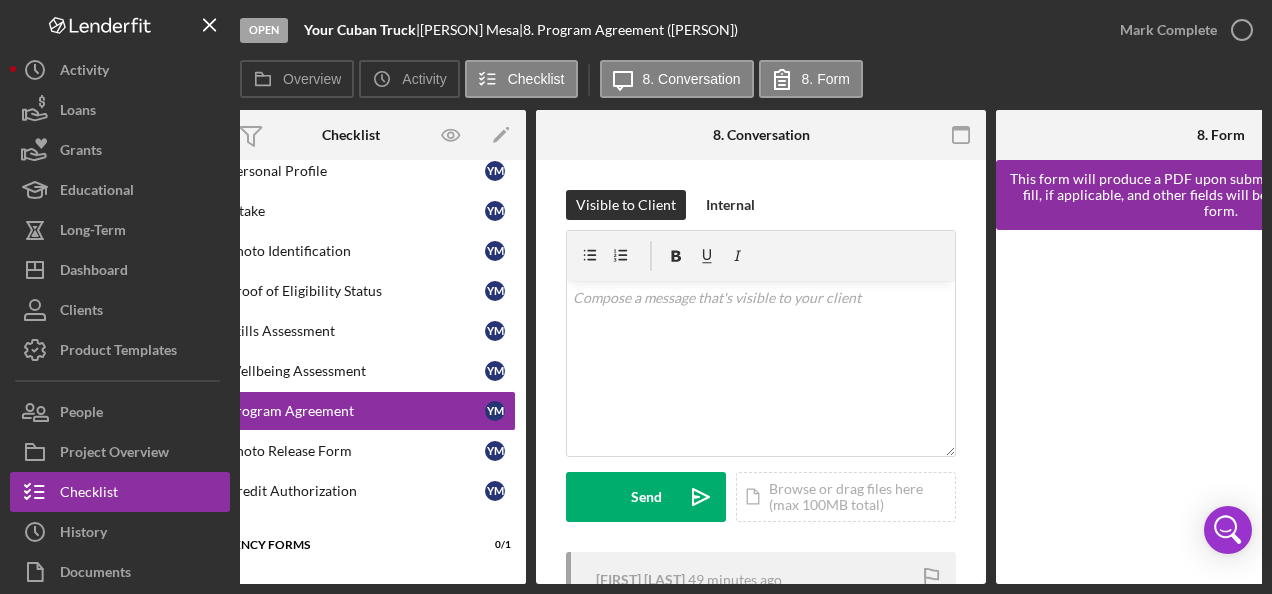 scroll, scrollTop: 0, scrollLeft: 0, axis: both 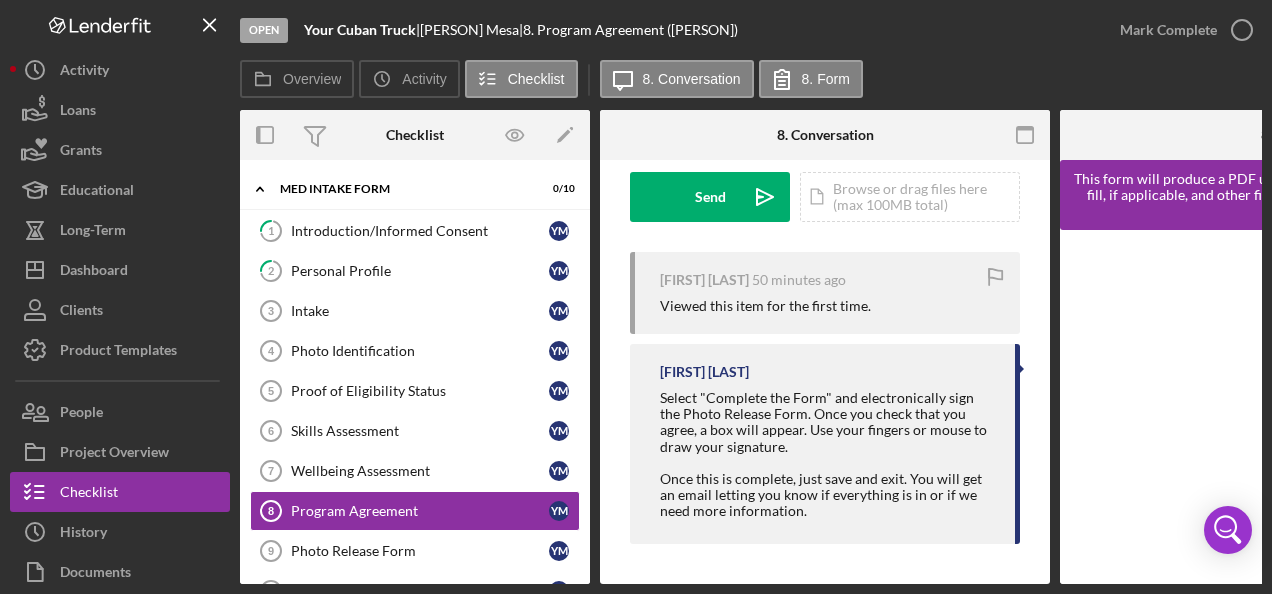 drag, startPoint x: 636, startPoint y: 576, endPoint x: 1019, endPoint y: 580, distance: 383.02087 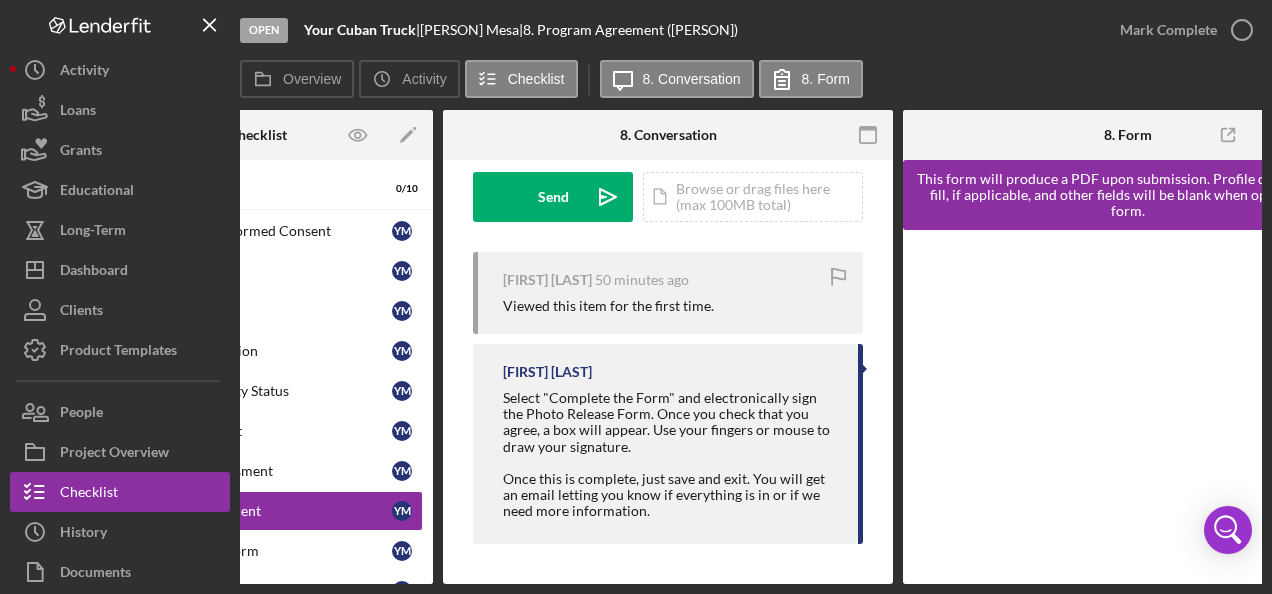 scroll, scrollTop: 0, scrollLeft: 248, axis: horizontal 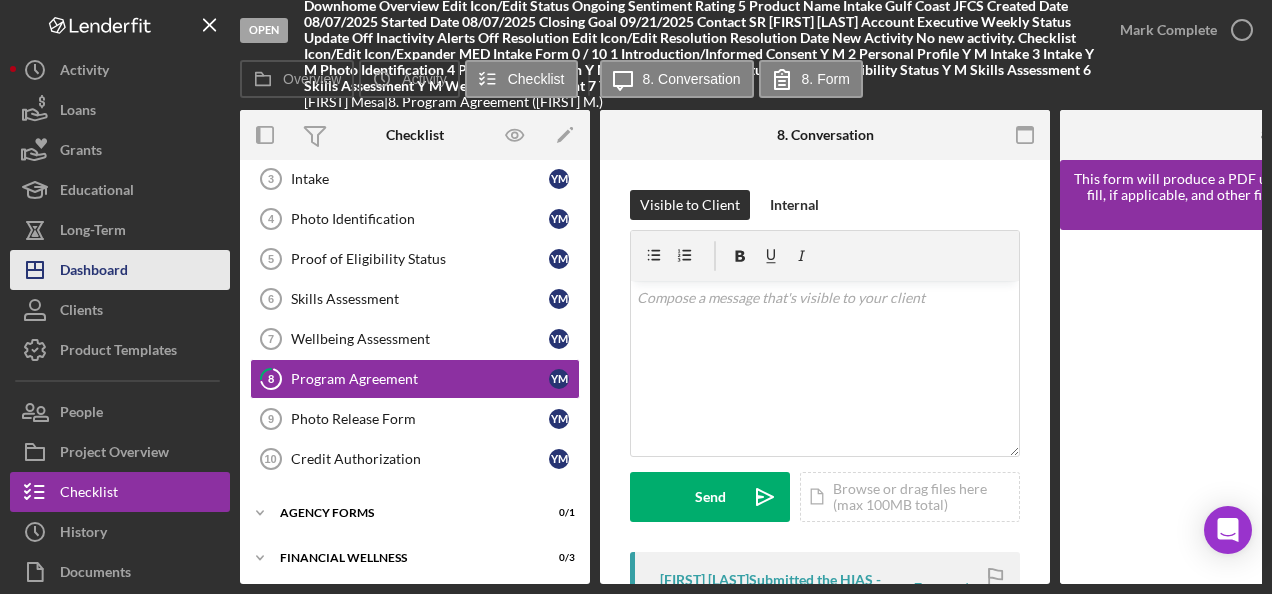 click on "Icon/Dashboard Dashboard" at bounding box center [120, 270] 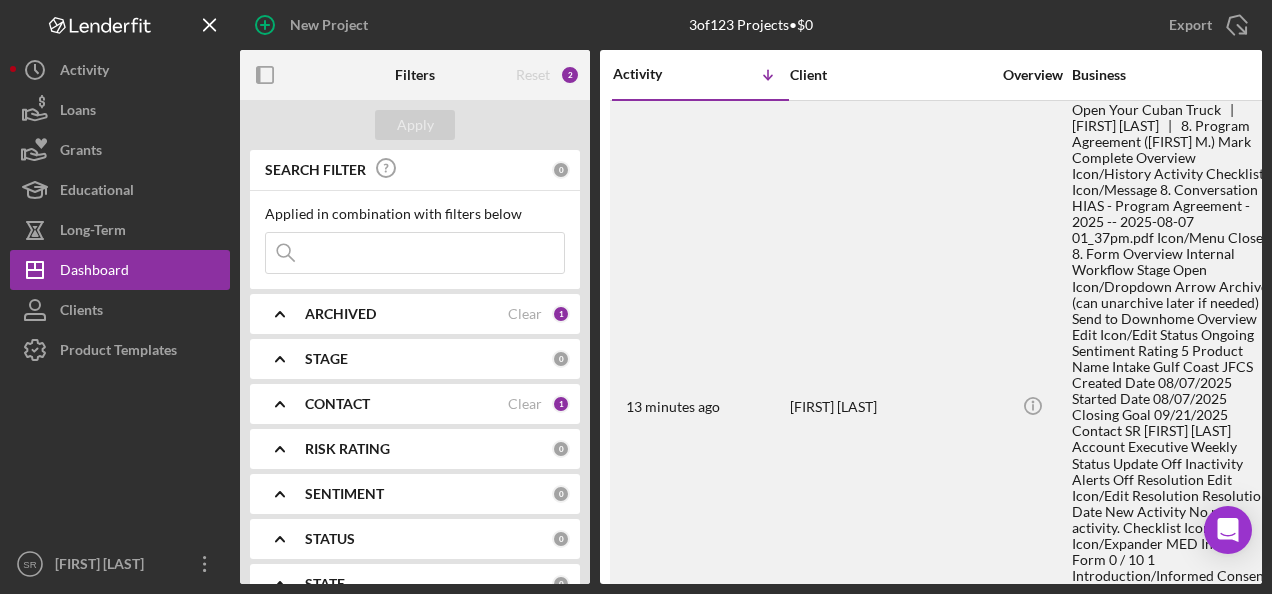 click on "[TIME] ago [FIRST] [LAST]" at bounding box center [700, 407] 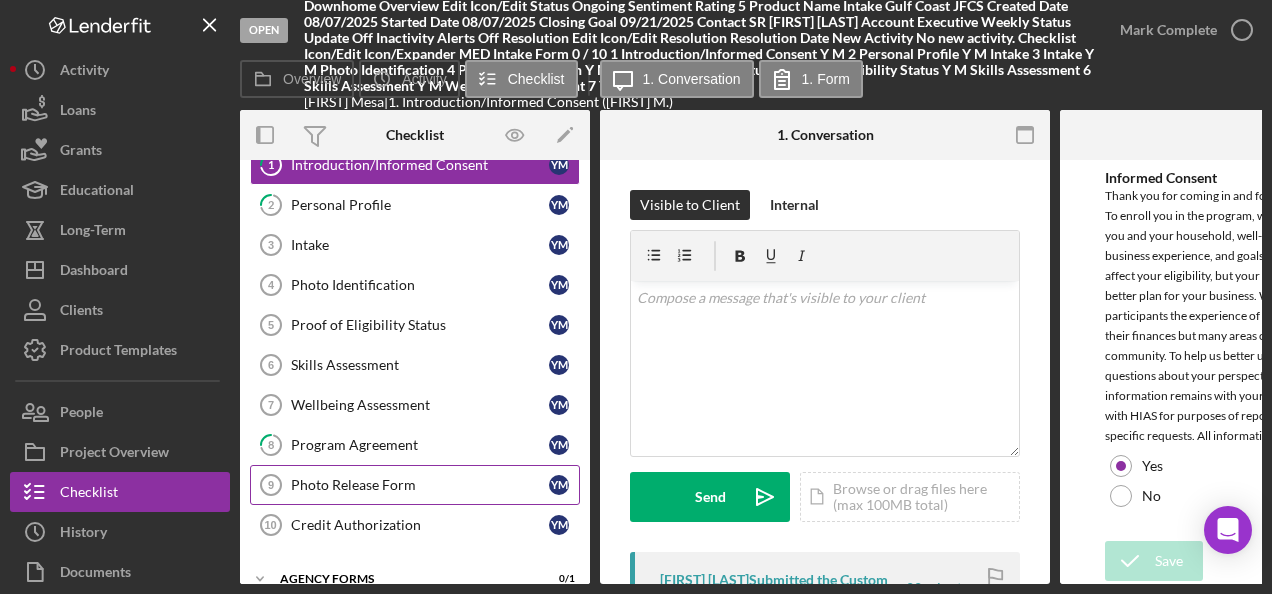 scroll, scrollTop: 181, scrollLeft: 0, axis: vertical 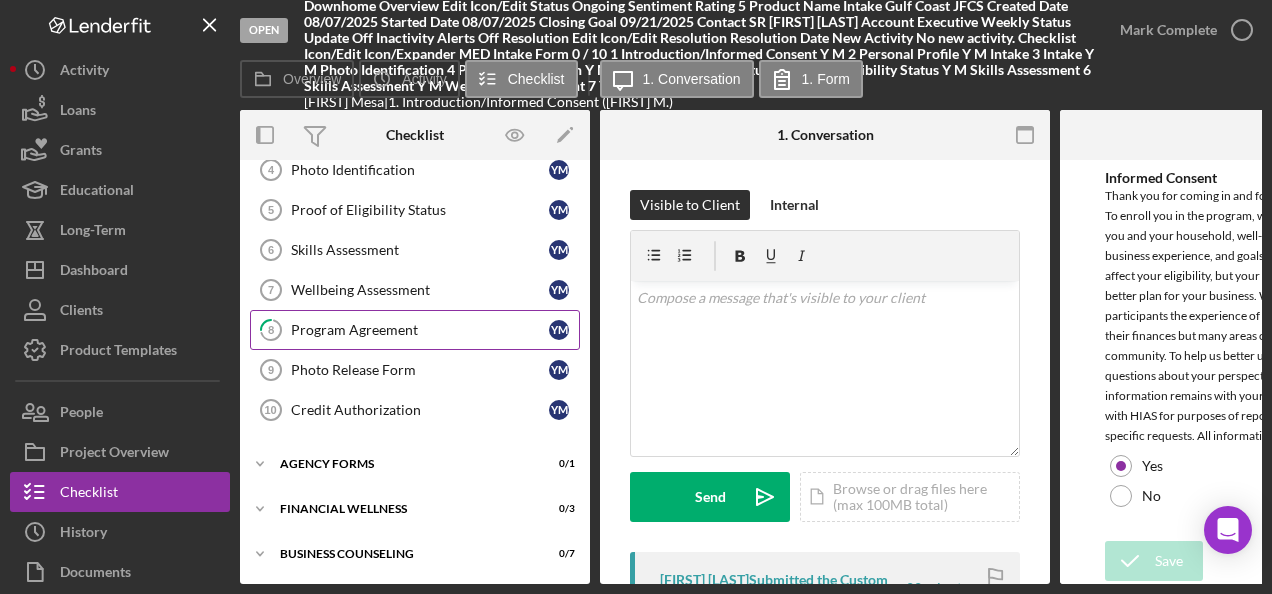 click on "Program Agreement" at bounding box center (420, 330) 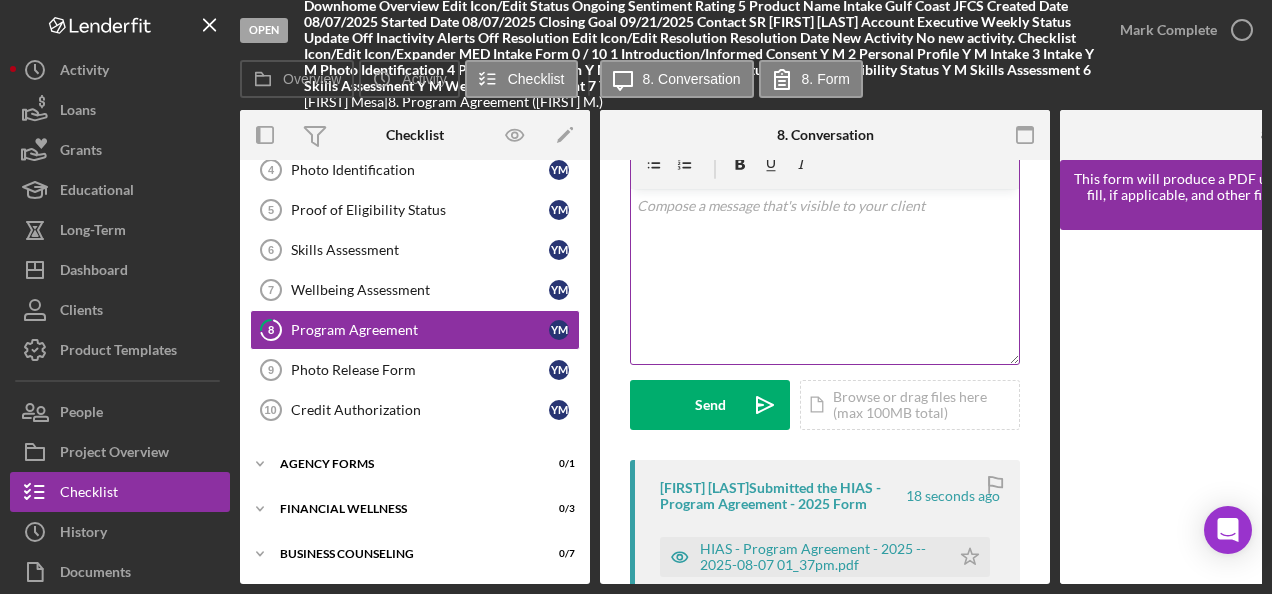 scroll, scrollTop: 200, scrollLeft: 0, axis: vertical 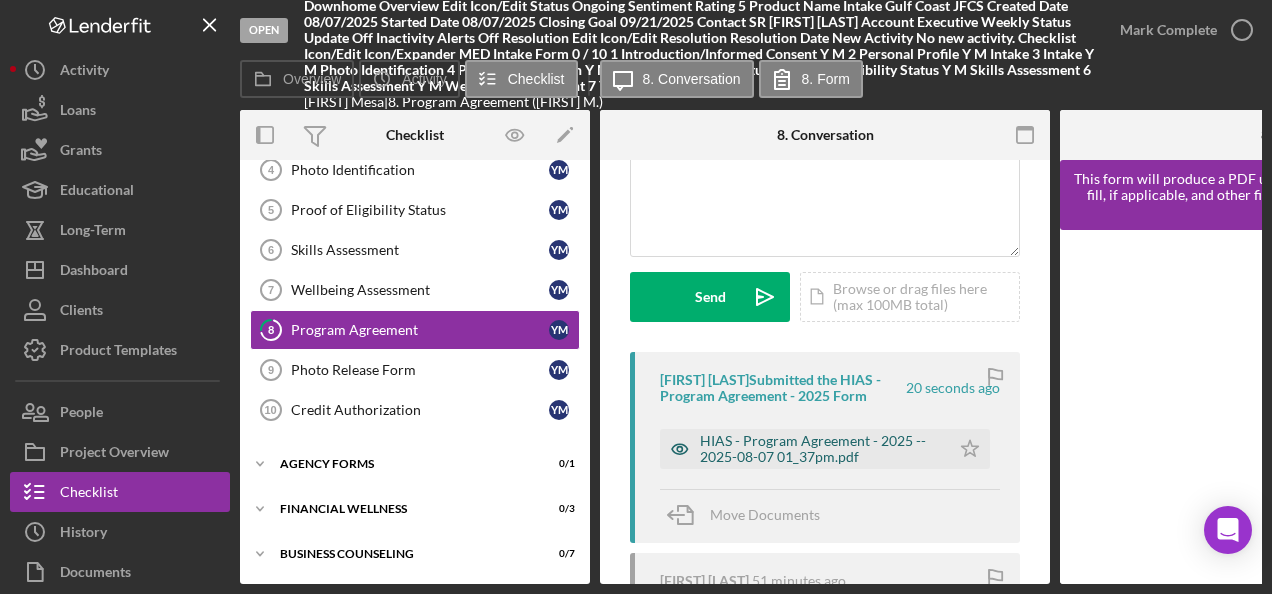 click on "HIAS - Program Agreement - 2025 -- 2025-08-07 01_37pm.pdf" at bounding box center (820, 449) 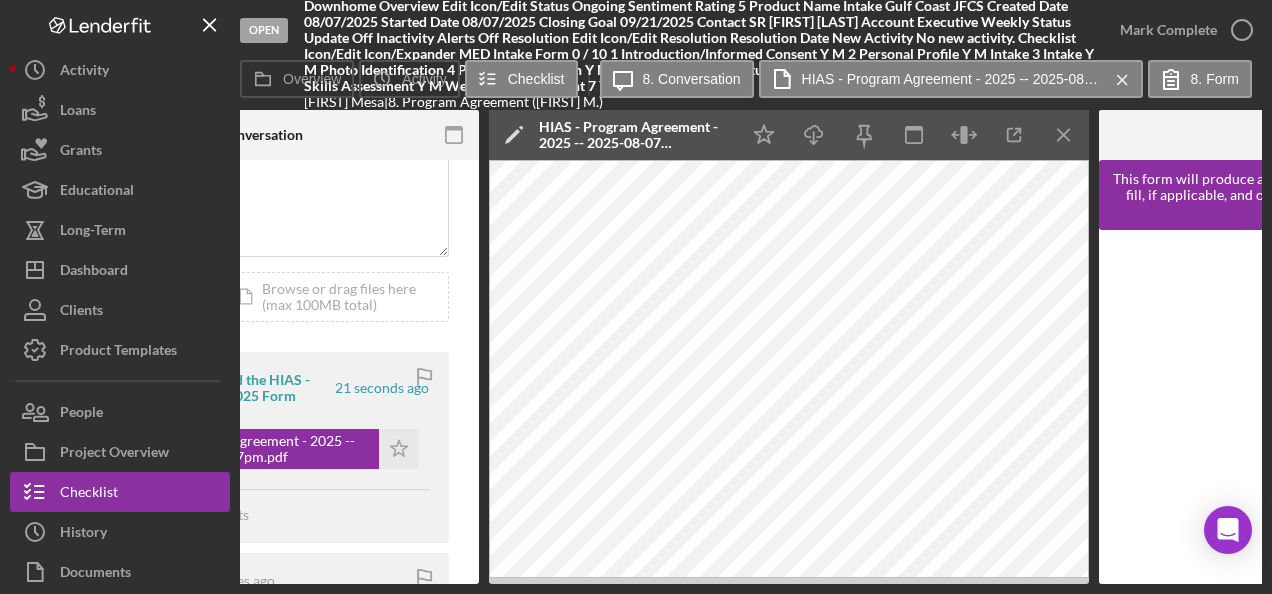 scroll, scrollTop: 0, scrollLeft: 590, axis: horizontal 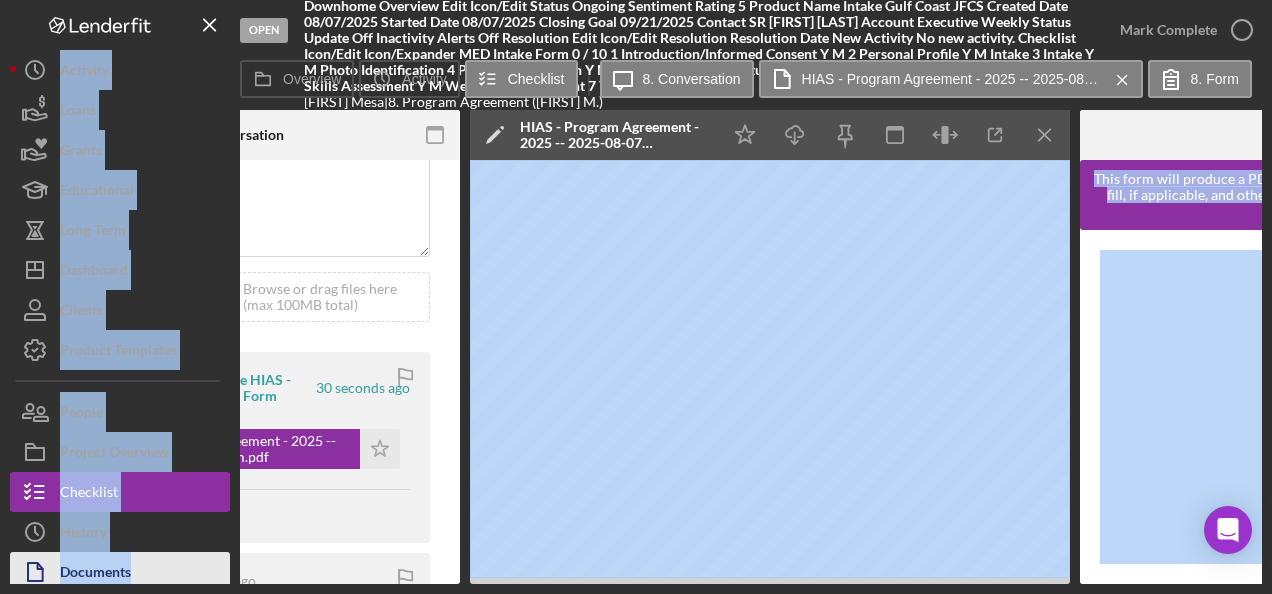 drag, startPoint x: 613, startPoint y: 584, endPoint x: 229, endPoint y: 578, distance: 384.04688 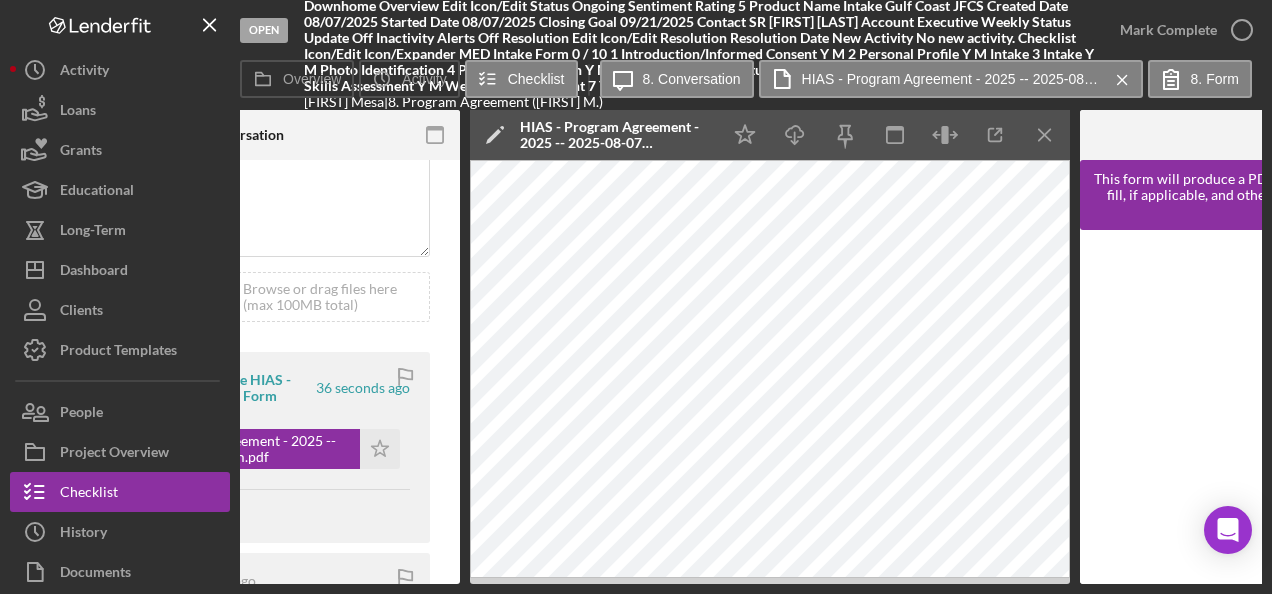 click on "Visible to Client Internal v Color teal Color pink Remove color Add row above Add row below Add column before Add column after Merge cells Split cells Remove column Remove row Remove table Send Icon/icon-invite-send Icon/Message Comment [FIRST] [LAST]  Submitted the HIAS - Program Agreement - 2025 Form   [TIME] ago HIAS - Program Agreement - 2025 -- 2025-08-07 01_37pm.pdf Icon/Star Move Documents [FIRST] [LAST]   [TIME] ago Viewed this item for the first time. [FIRST] [LAST]   Select "Complete the Form" and electronically sign the Photo Release Form. Once you check that you agree, a box will appear. Use your fingers or mouse to draw your signature.
Once this is complete, just save and exit. You will get an email letting you know if everything is in or if we need more information." at bounding box center (235, 422) 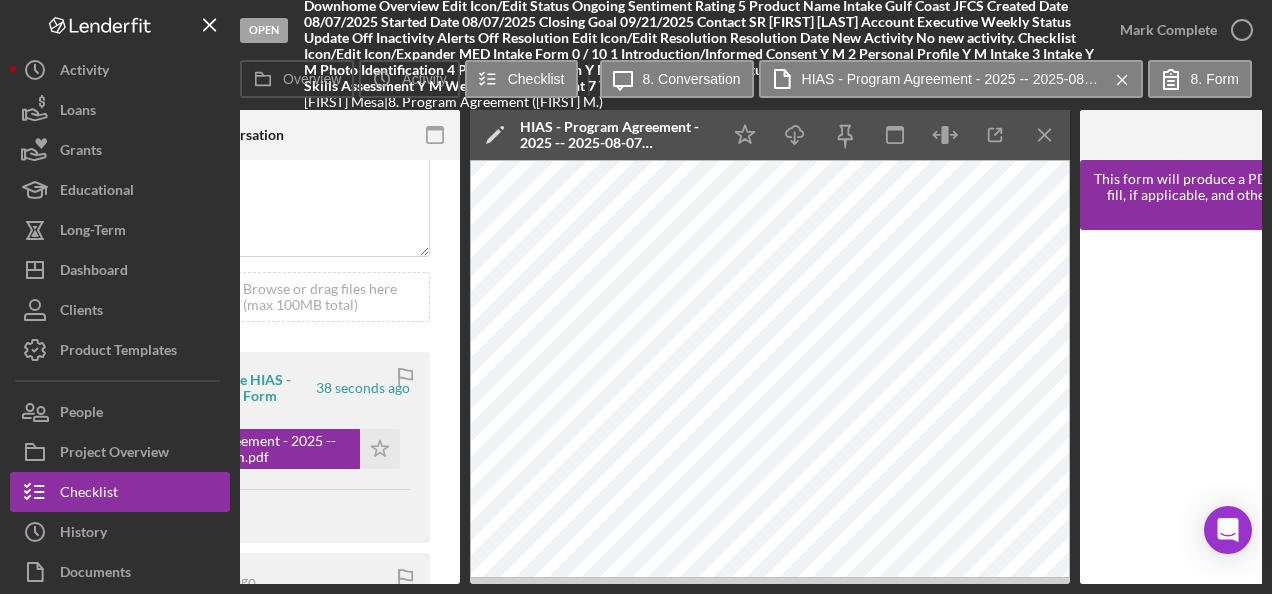 drag, startPoint x: 624, startPoint y: 584, endPoint x: 464, endPoint y: 586, distance: 160.0125 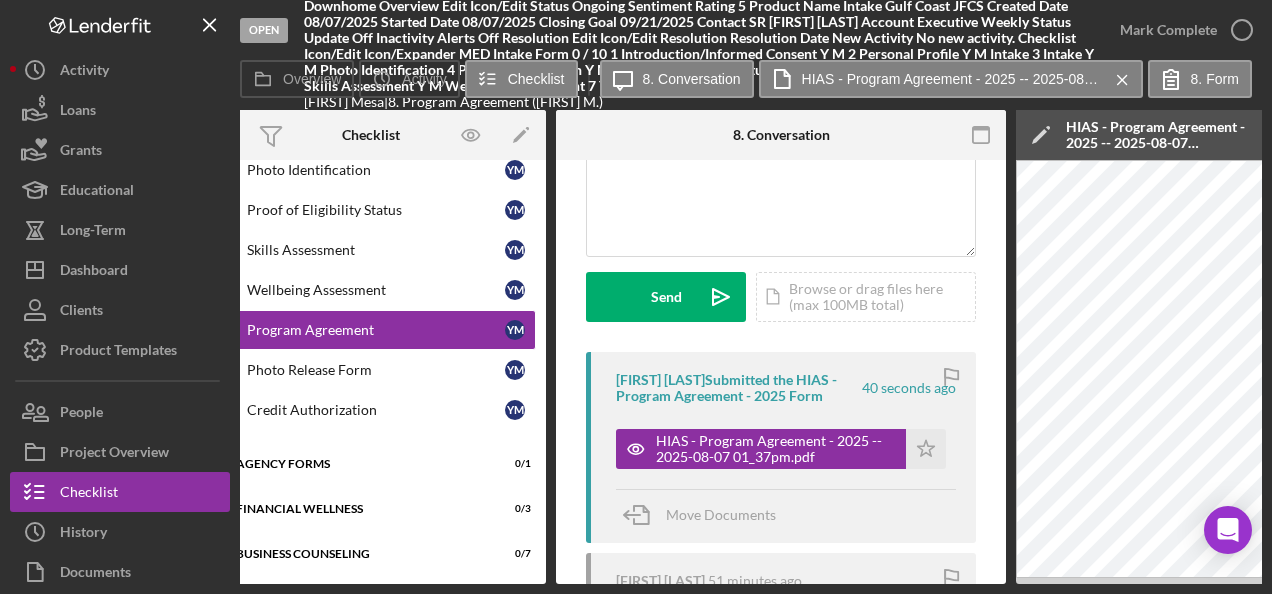 scroll, scrollTop: 0, scrollLeft: 0, axis: both 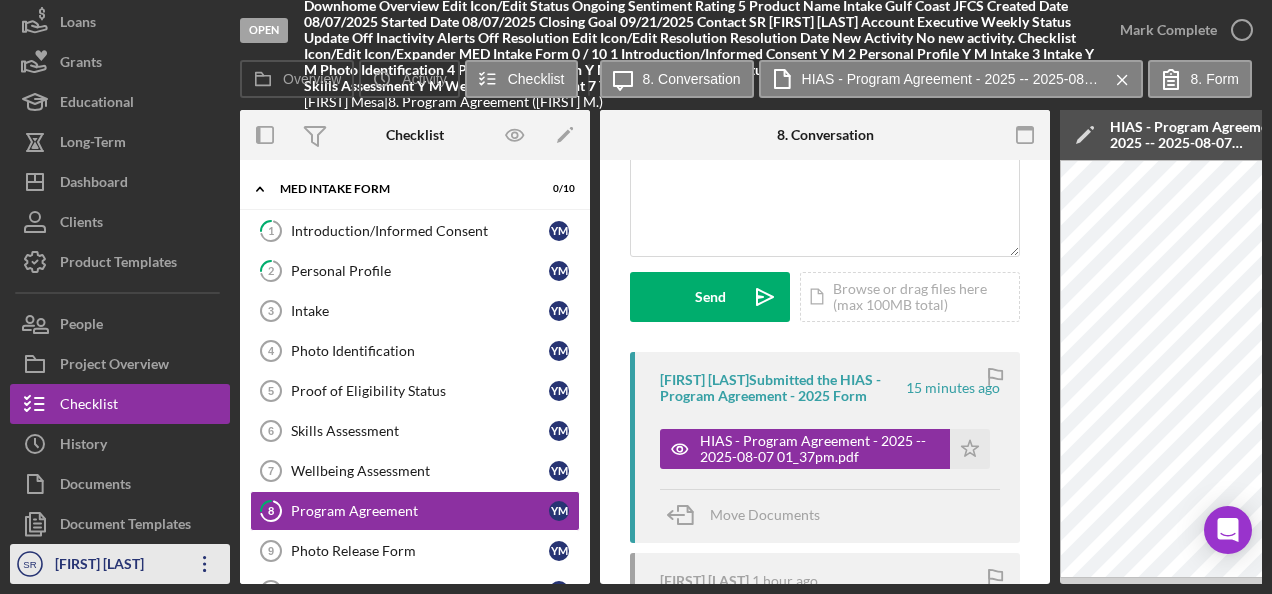 click 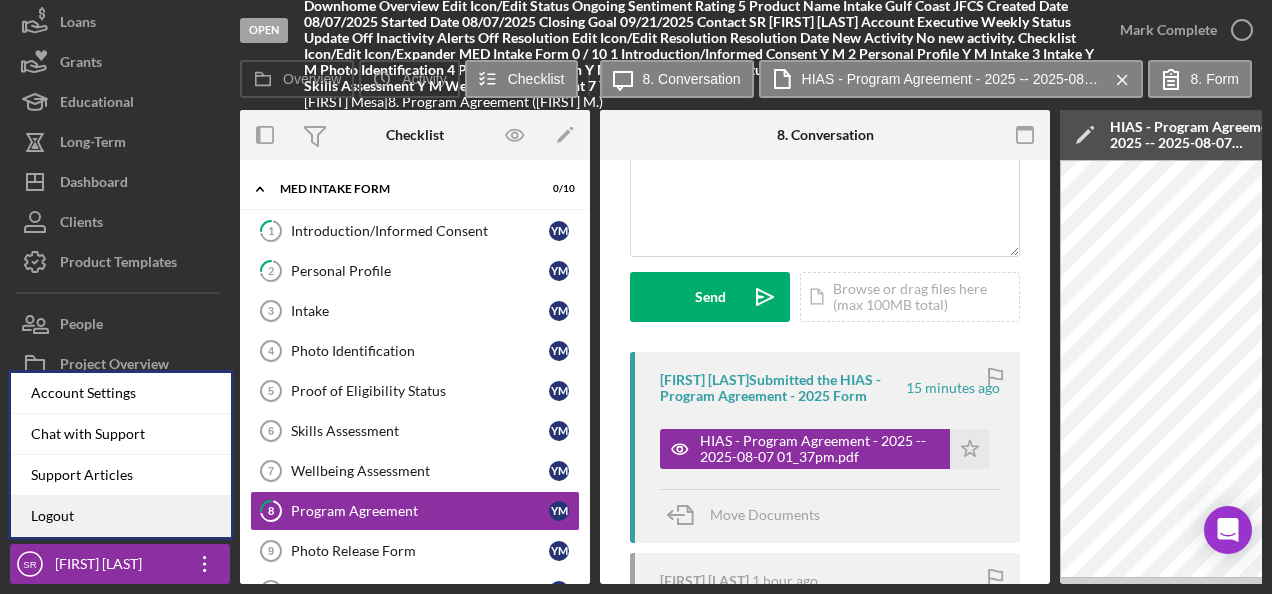 click on "Logout" at bounding box center [121, 516] 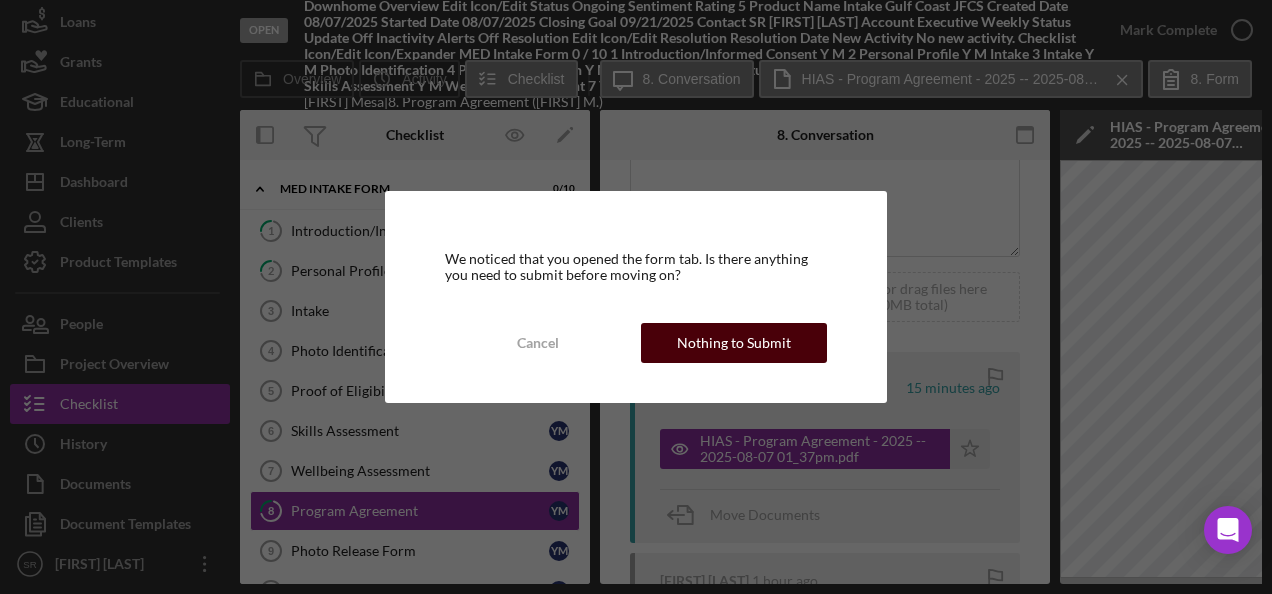 click on "Nothing to Submit" at bounding box center [734, 343] 